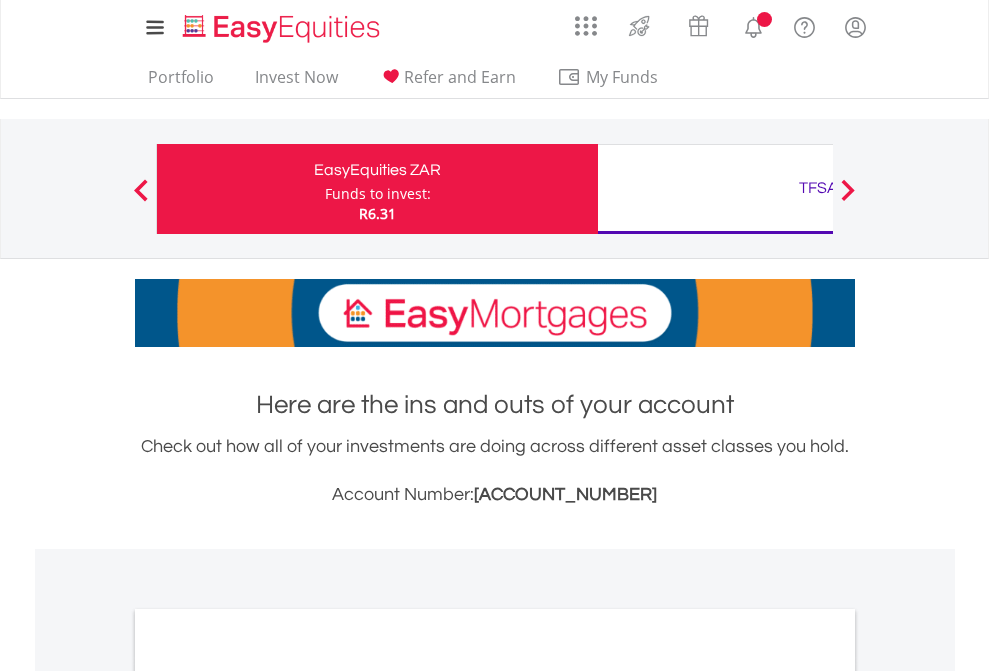 scroll, scrollTop: 0, scrollLeft: 0, axis: both 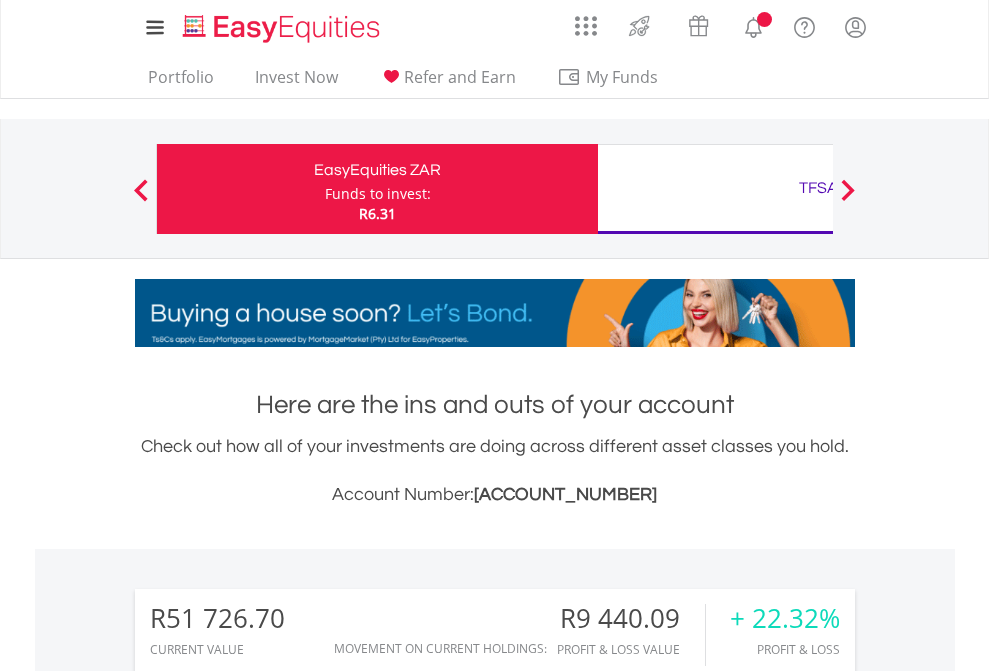 click on "Funds to invest:" at bounding box center (378, 194) 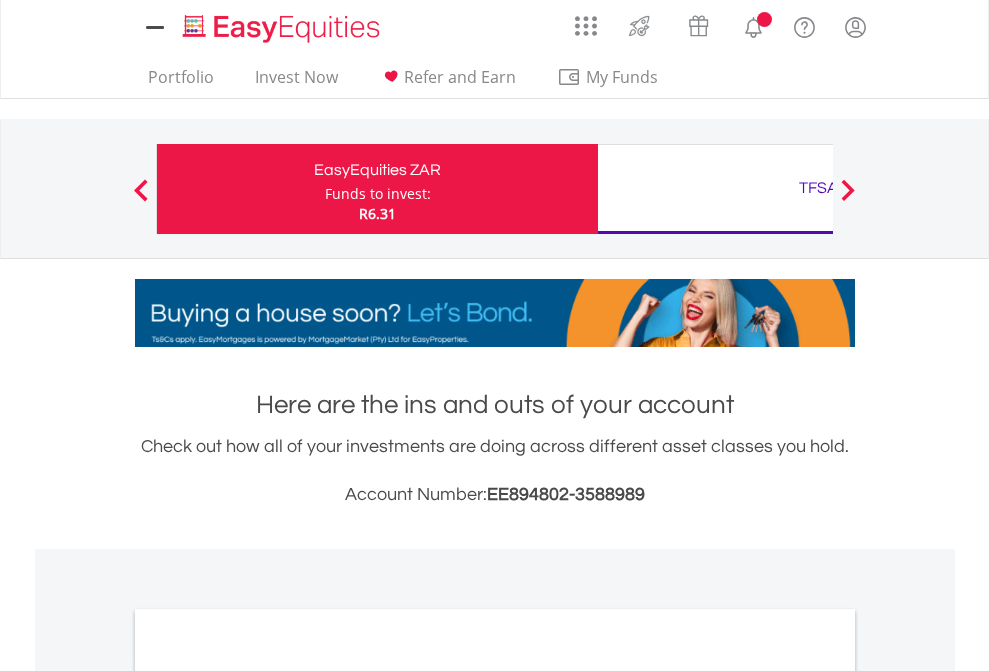 scroll, scrollTop: 0, scrollLeft: 0, axis: both 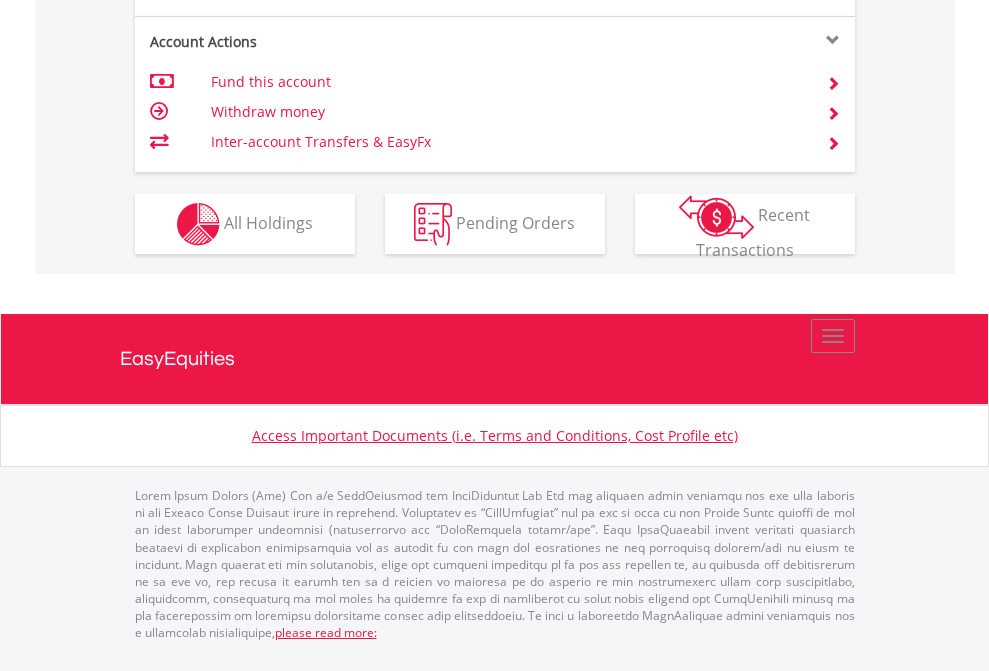 click on "Investment types" at bounding box center (706, -337) 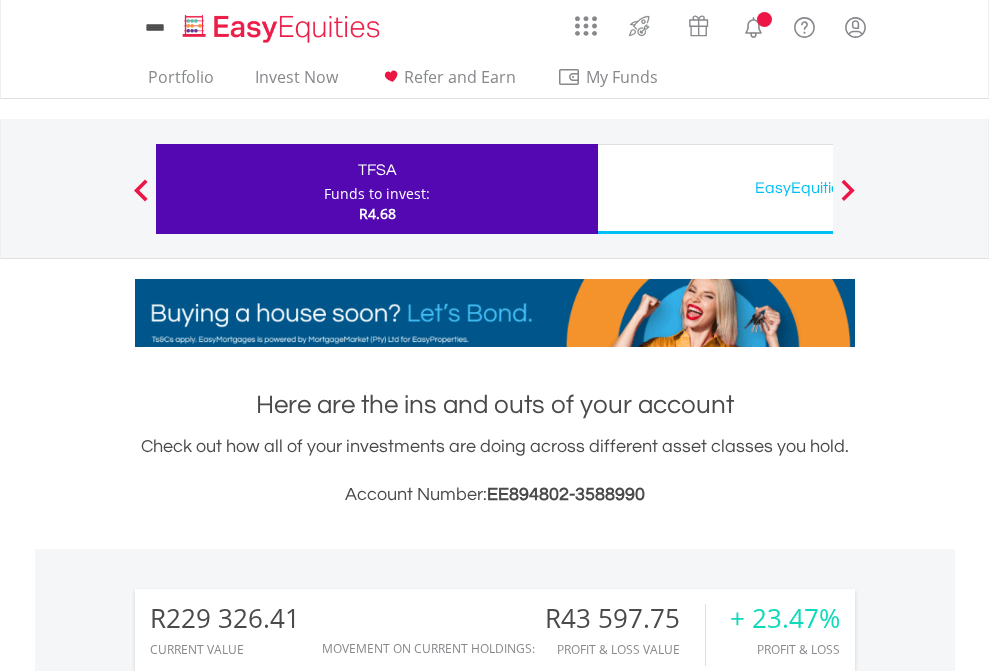 scroll, scrollTop: 0, scrollLeft: 0, axis: both 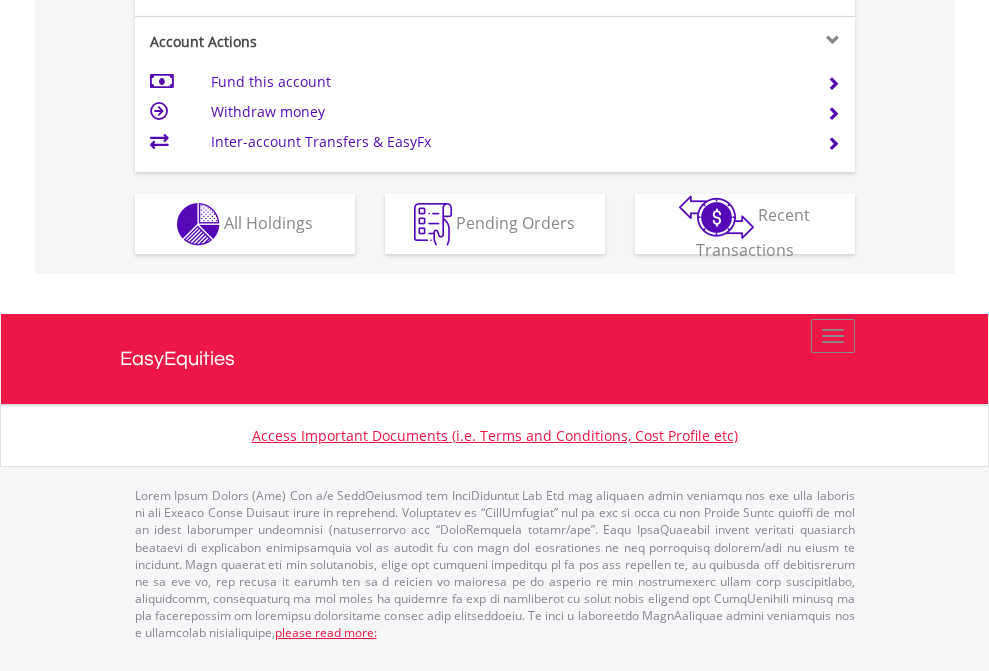 click on "Investment types" at bounding box center [706, -337] 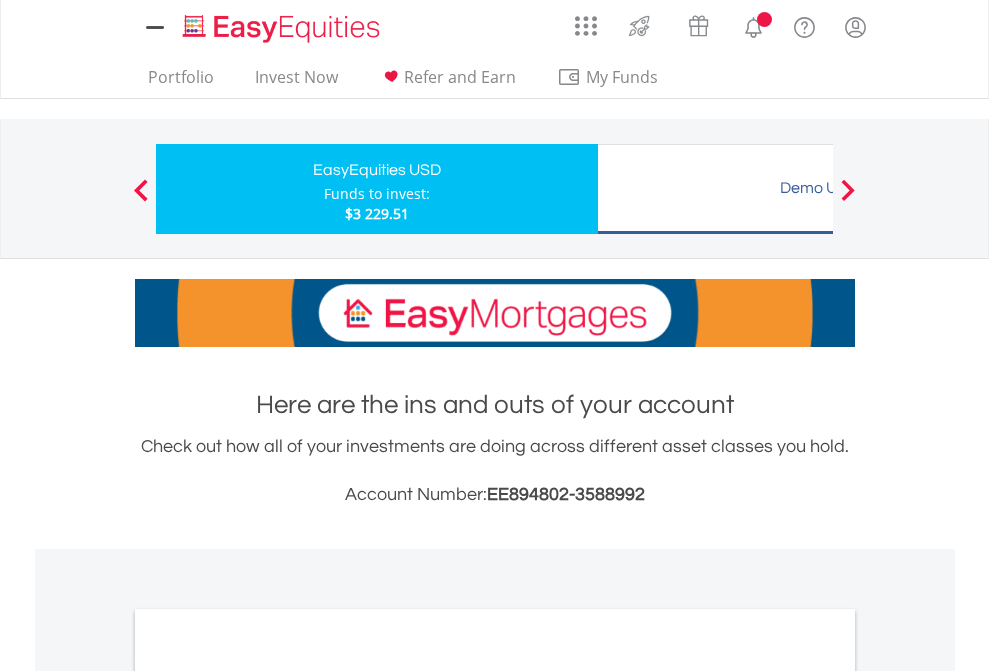 scroll, scrollTop: 0, scrollLeft: 0, axis: both 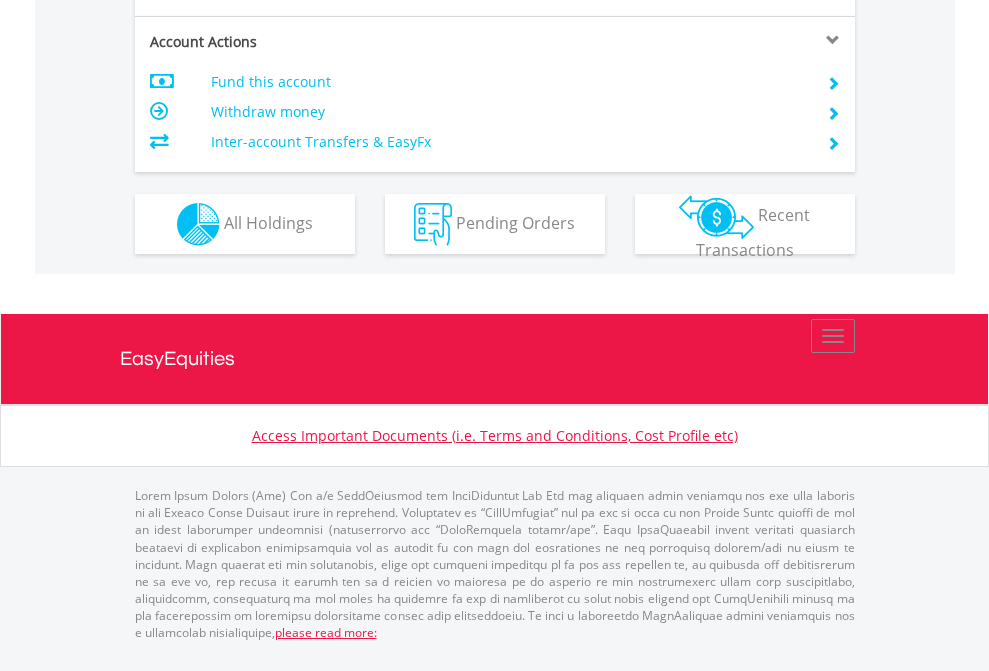 click on "Investment types" at bounding box center [706, -337] 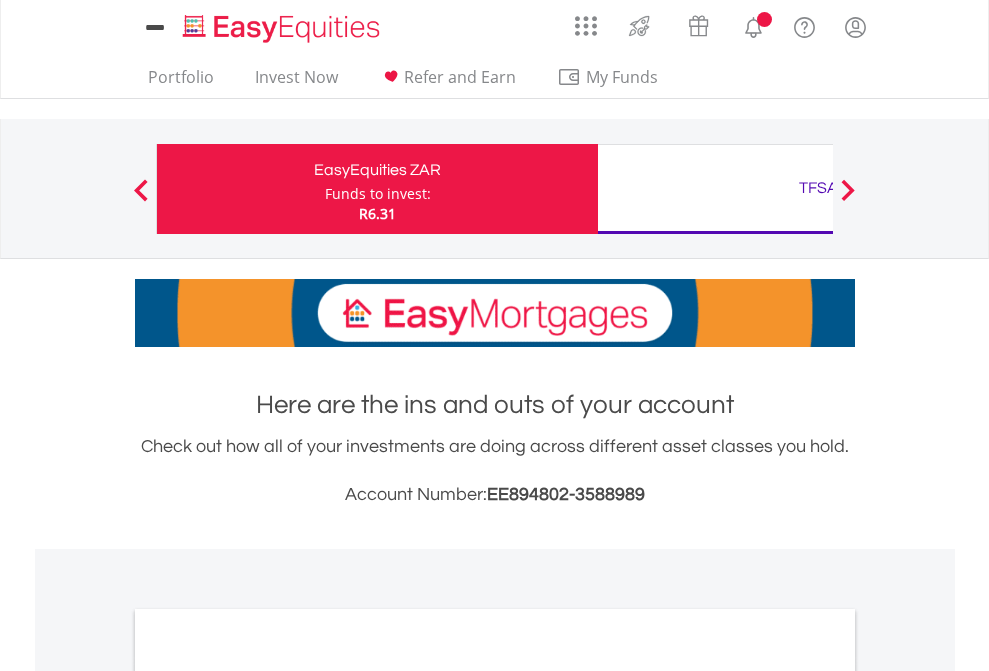 scroll, scrollTop: 0, scrollLeft: 0, axis: both 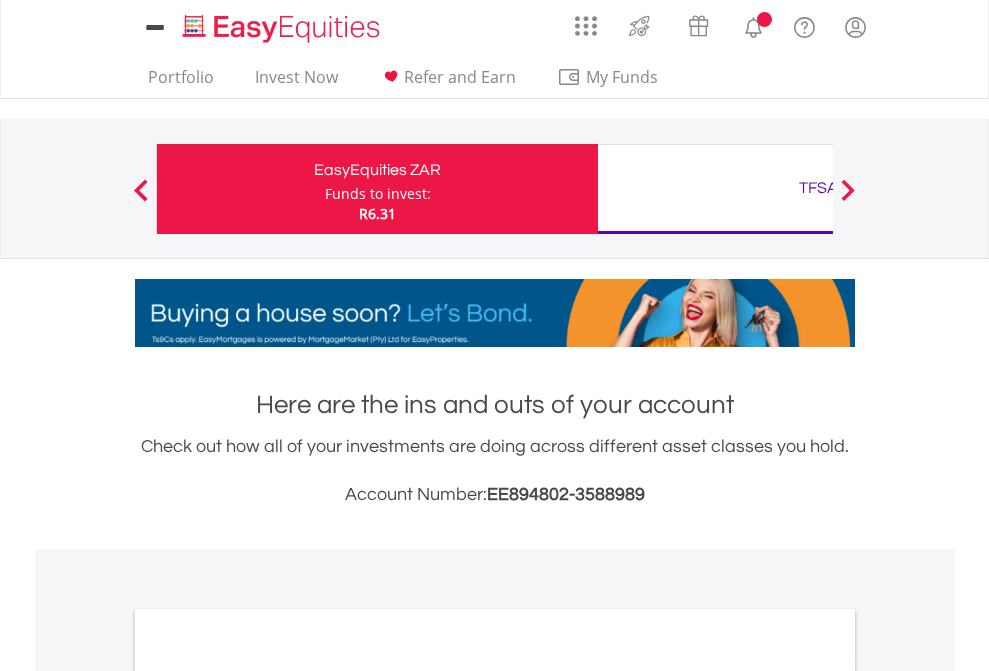 click on "All Holdings" at bounding box center (268, 1096) 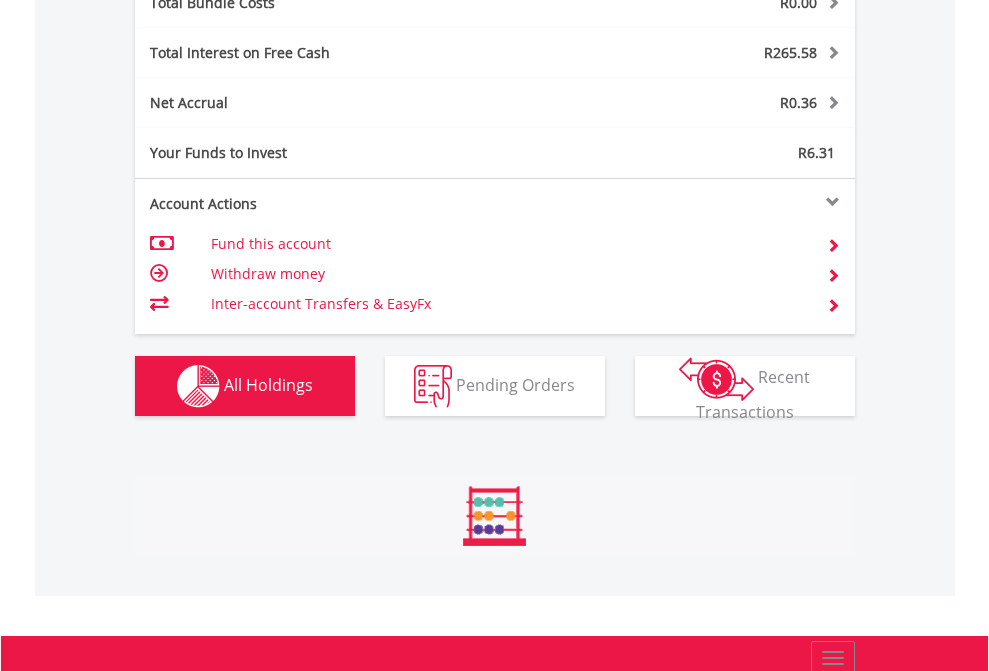 scroll, scrollTop: 999808, scrollLeft: 999687, axis: both 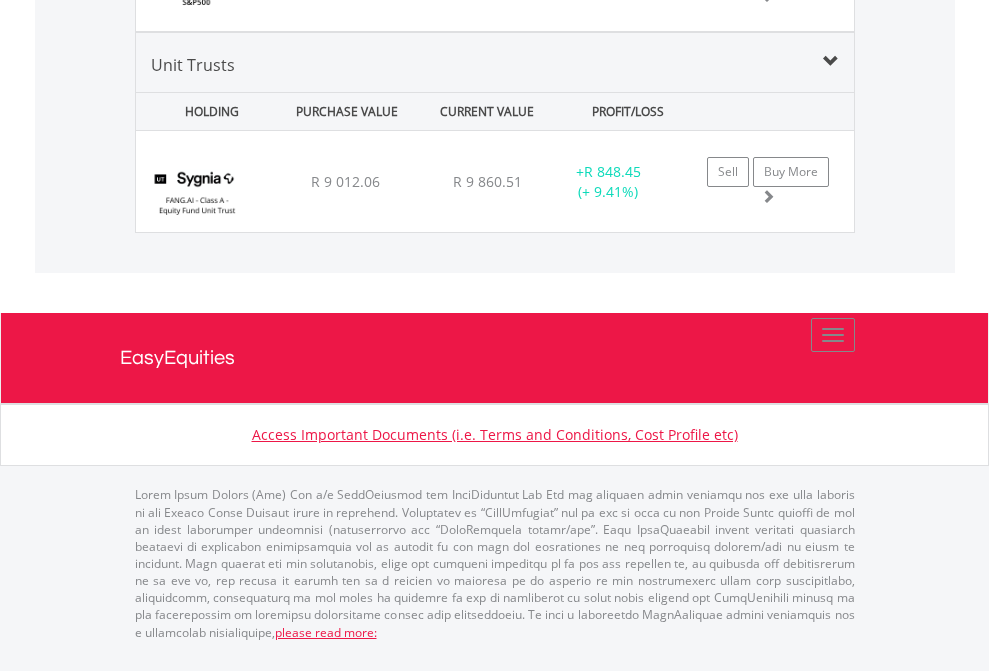 click on "TFSA" at bounding box center [818, -1968] 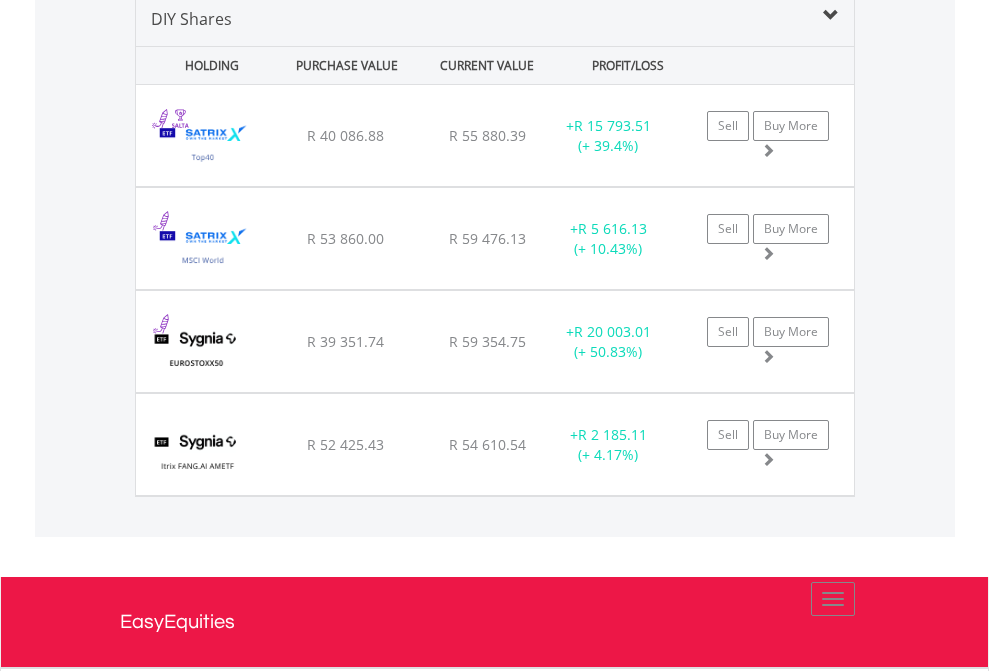 scroll, scrollTop: 1933, scrollLeft: 0, axis: vertical 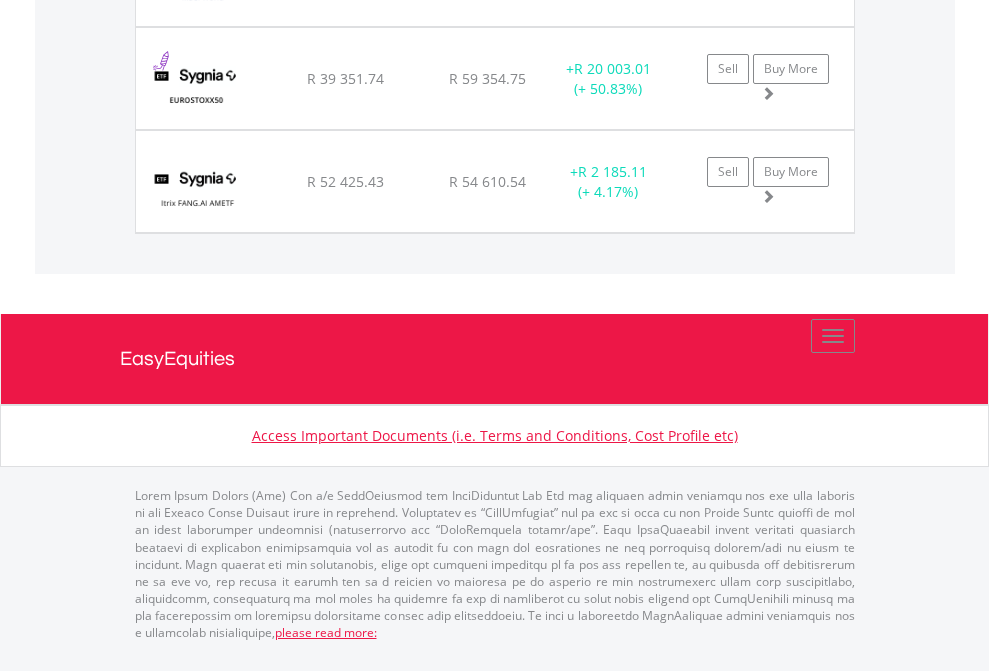 click on "EasyEquities USD" at bounding box center (818, -1277) 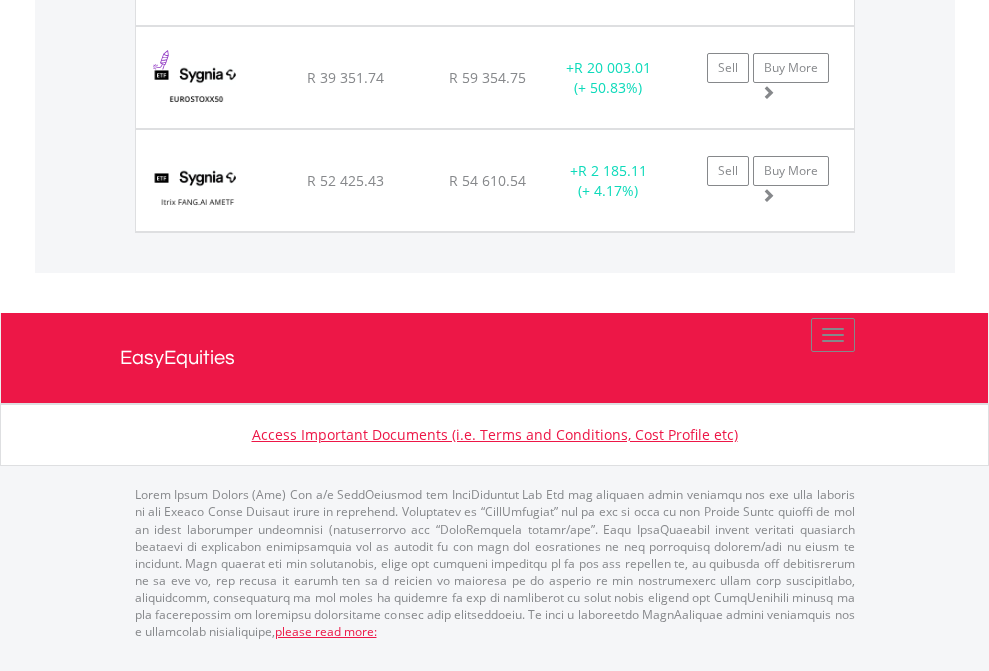 scroll, scrollTop: 144, scrollLeft: 0, axis: vertical 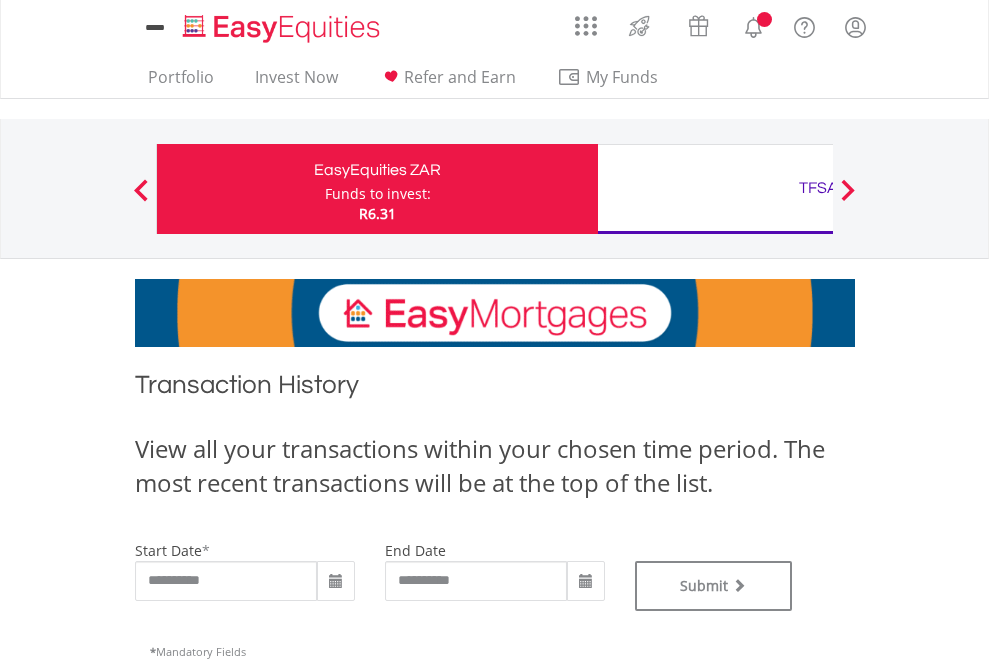 type on "**********" 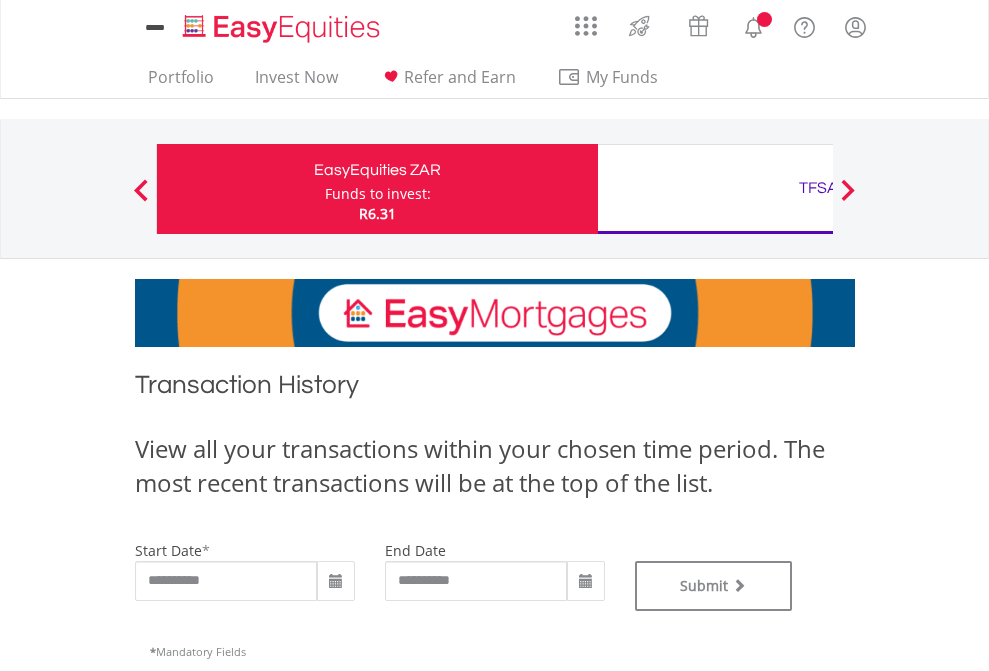 type on "**********" 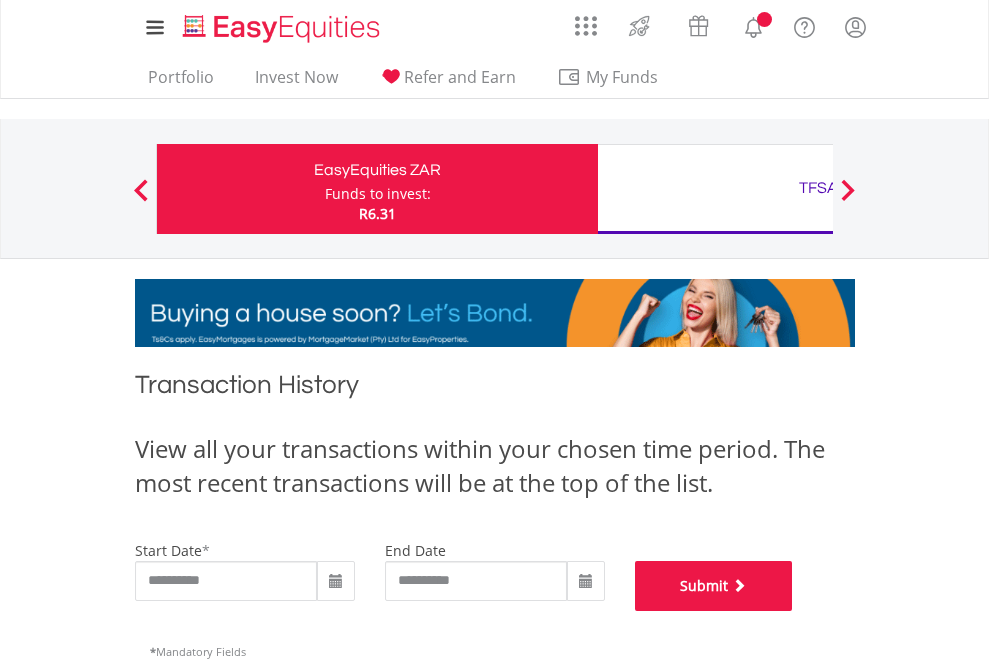 click on "Submit" at bounding box center (714, 586) 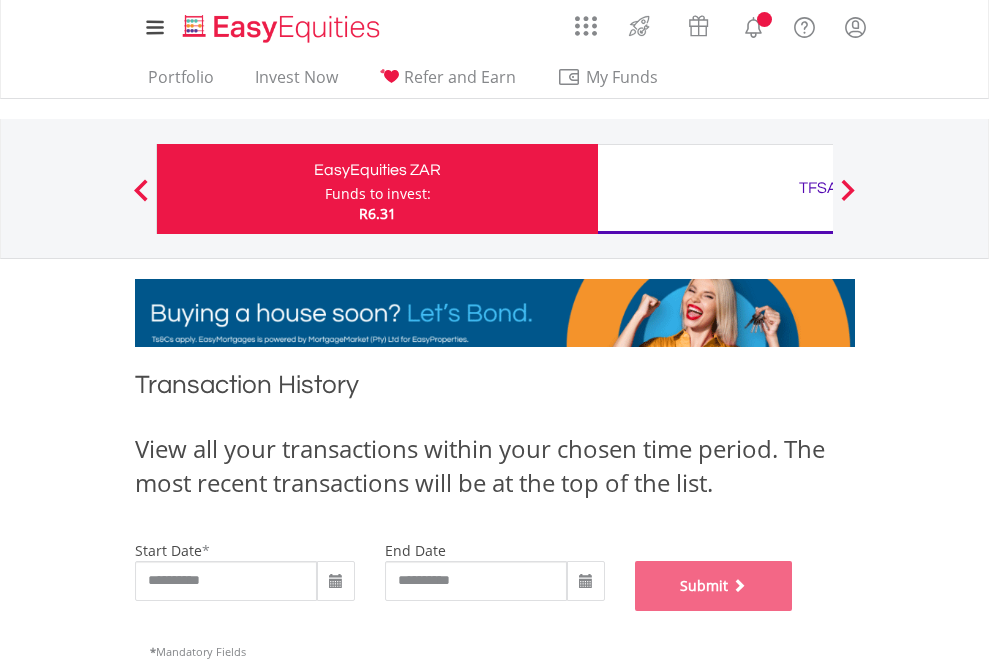 scroll, scrollTop: 811, scrollLeft: 0, axis: vertical 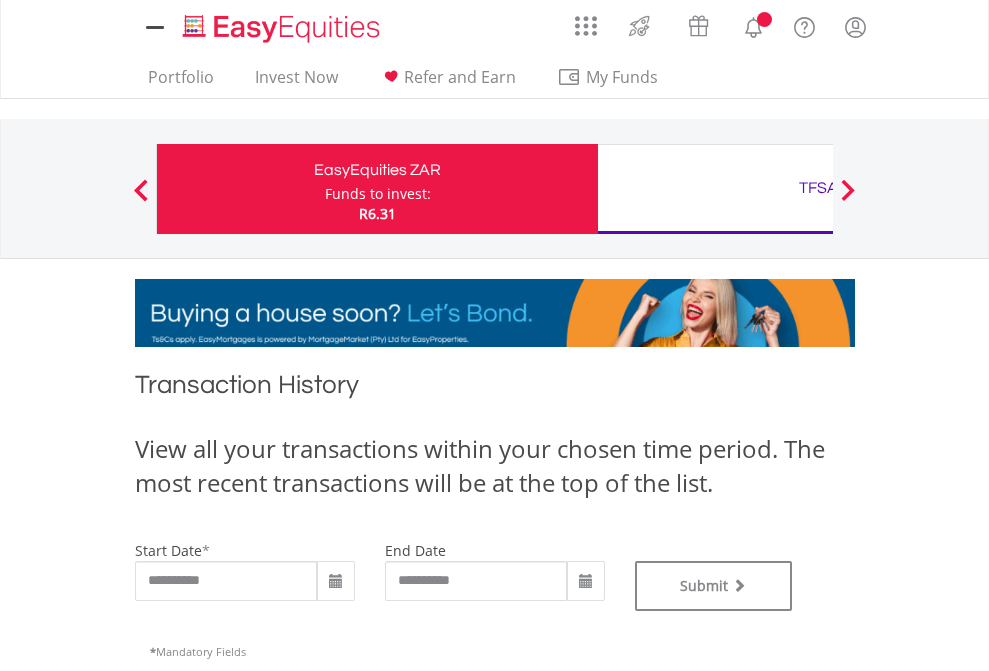click on "TFSA" at bounding box center (818, 188) 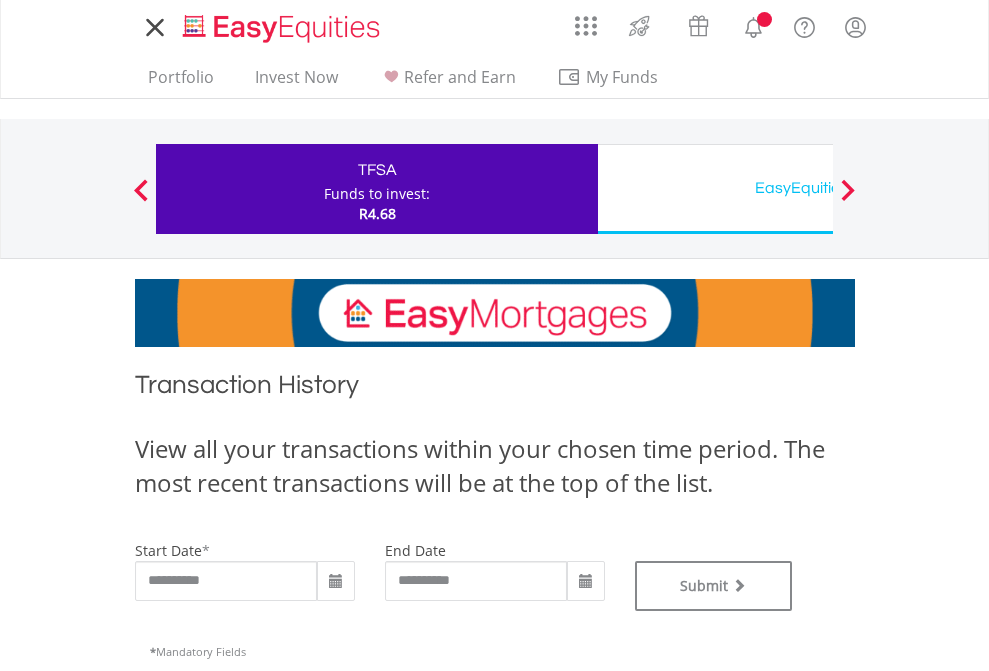 scroll, scrollTop: 0, scrollLeft: 0, axis: both 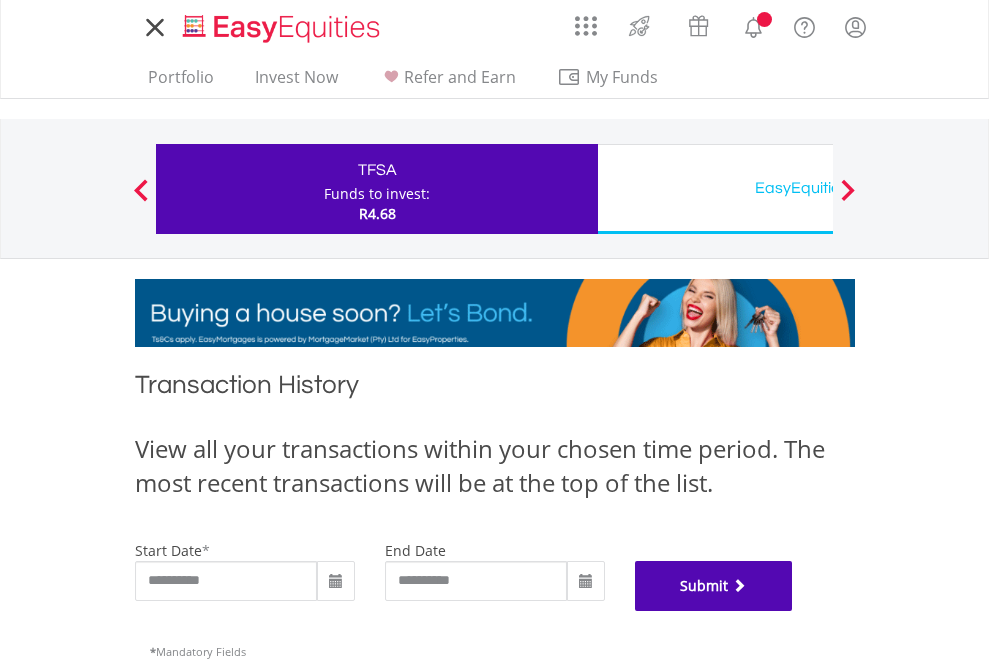 click on "Submit" at bounding box center [714, 586] 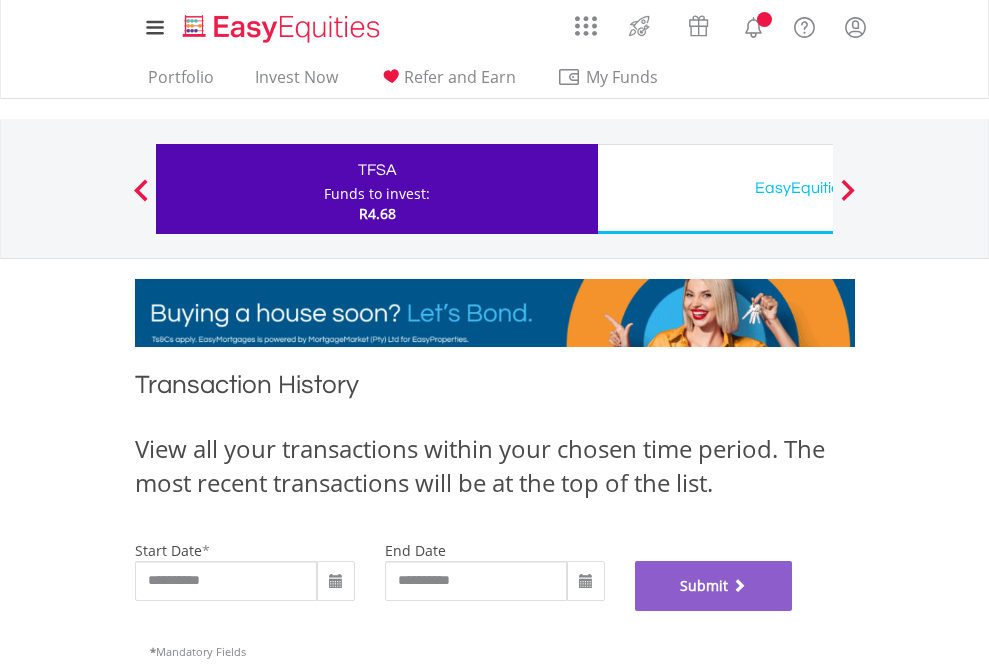 scroll, scrollTop: 811, scrollLeft: 0, axis: vertical 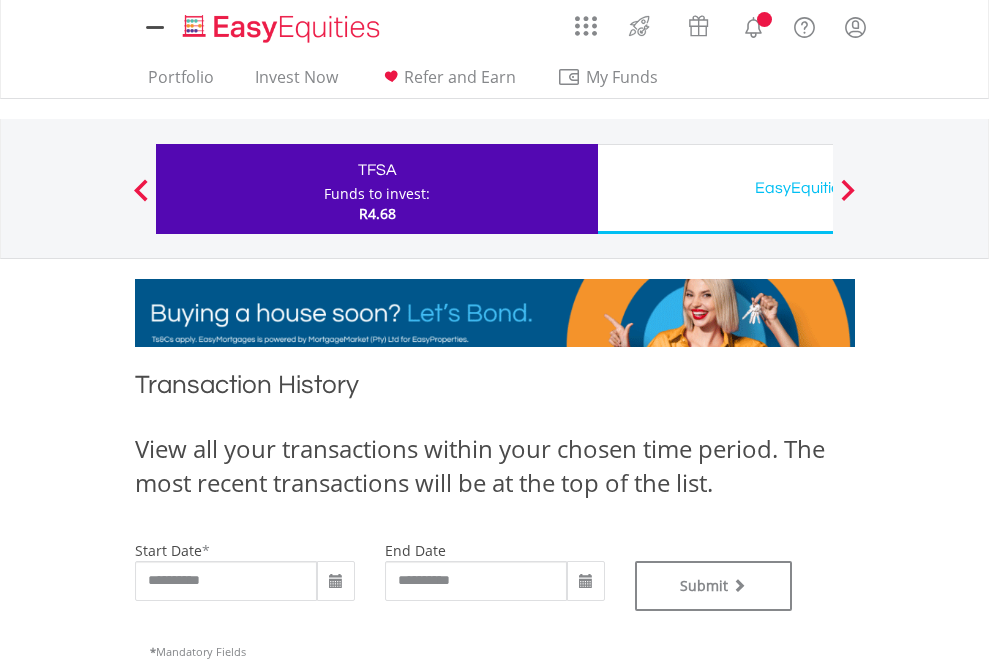 click on "EasyEquities USD" at bounding box center [818, 188] 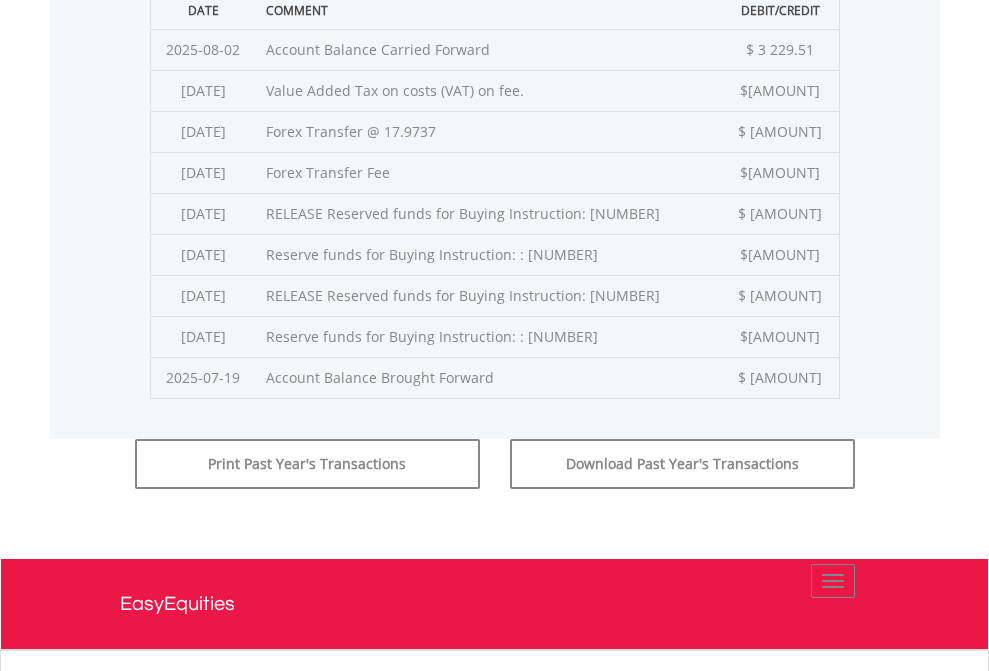 click on "Submit" at bounding box center [714, -225] 